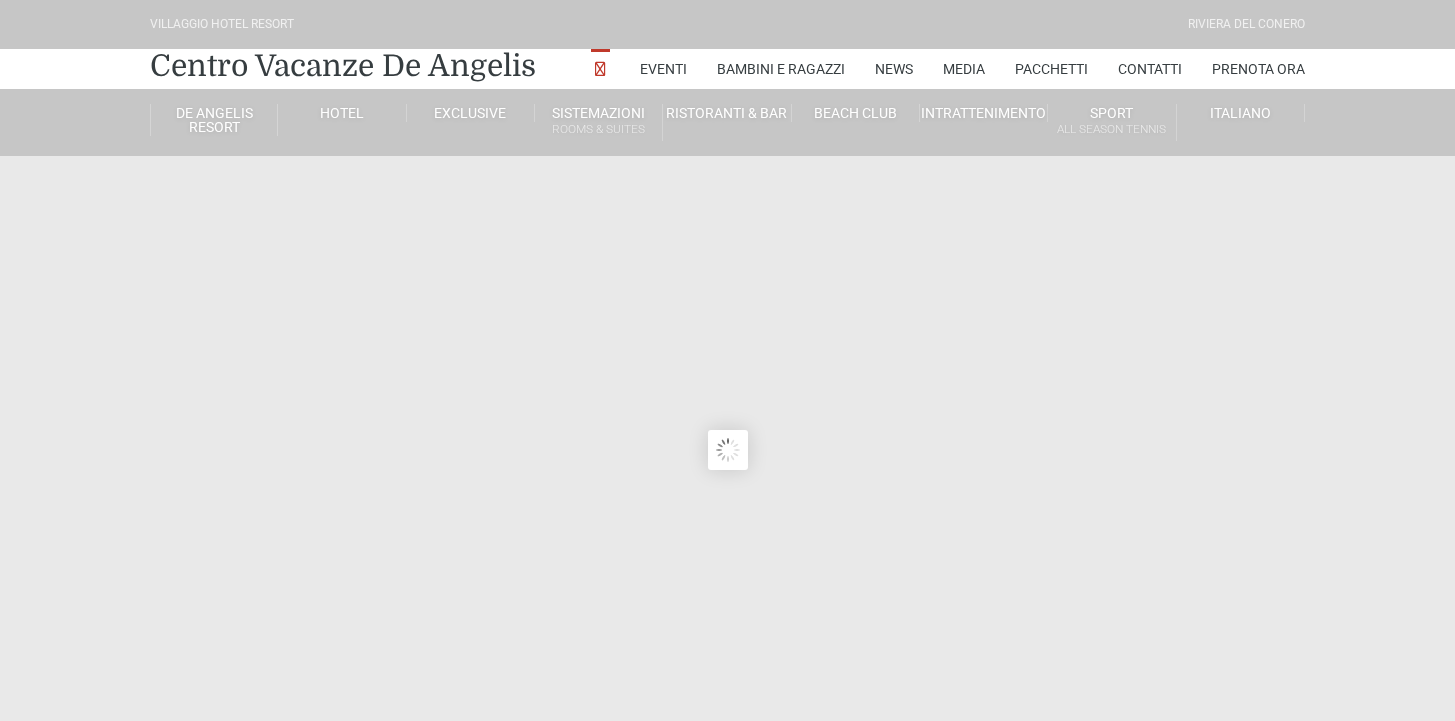 scroll, scrollTop: 0, scrollLeft: 0, axis: both 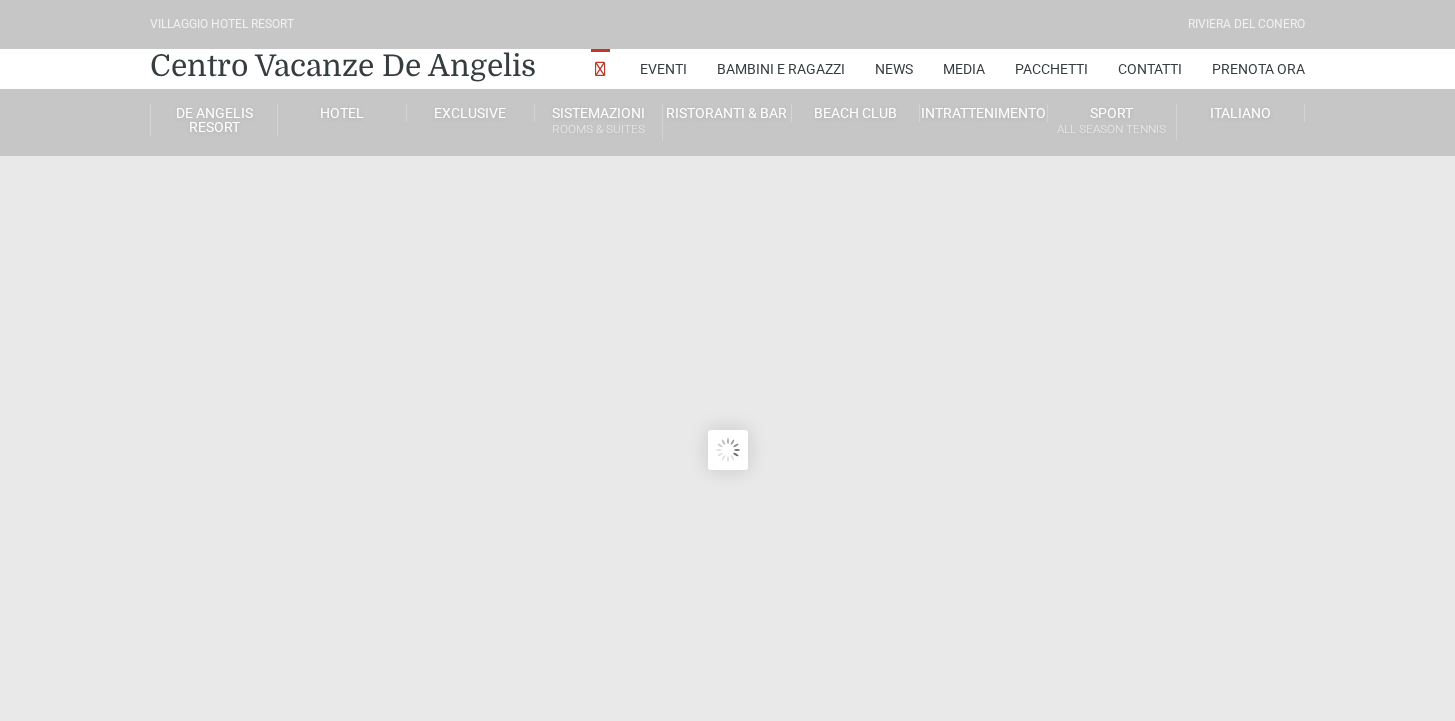 type on "[DATE]" 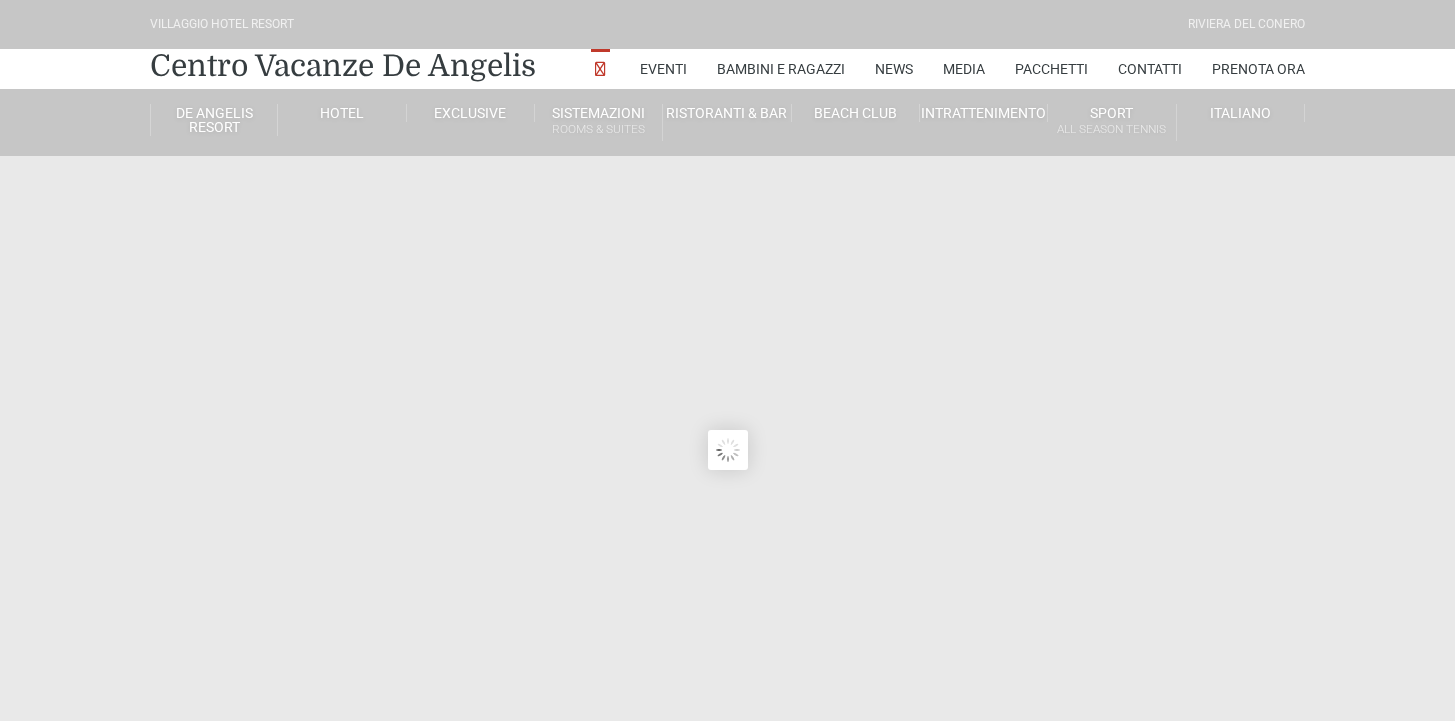 type on "[DATE]" 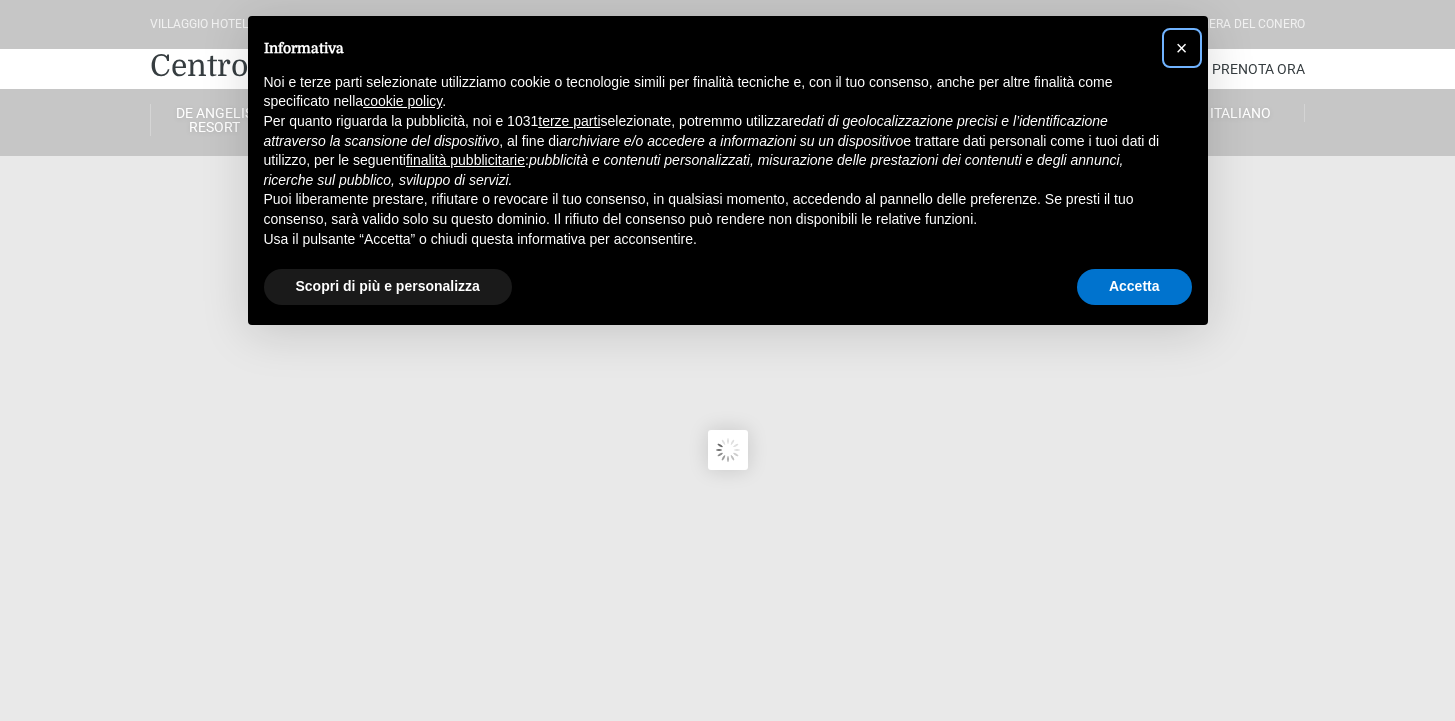 click on "×" at bounding box center [1182, 48] 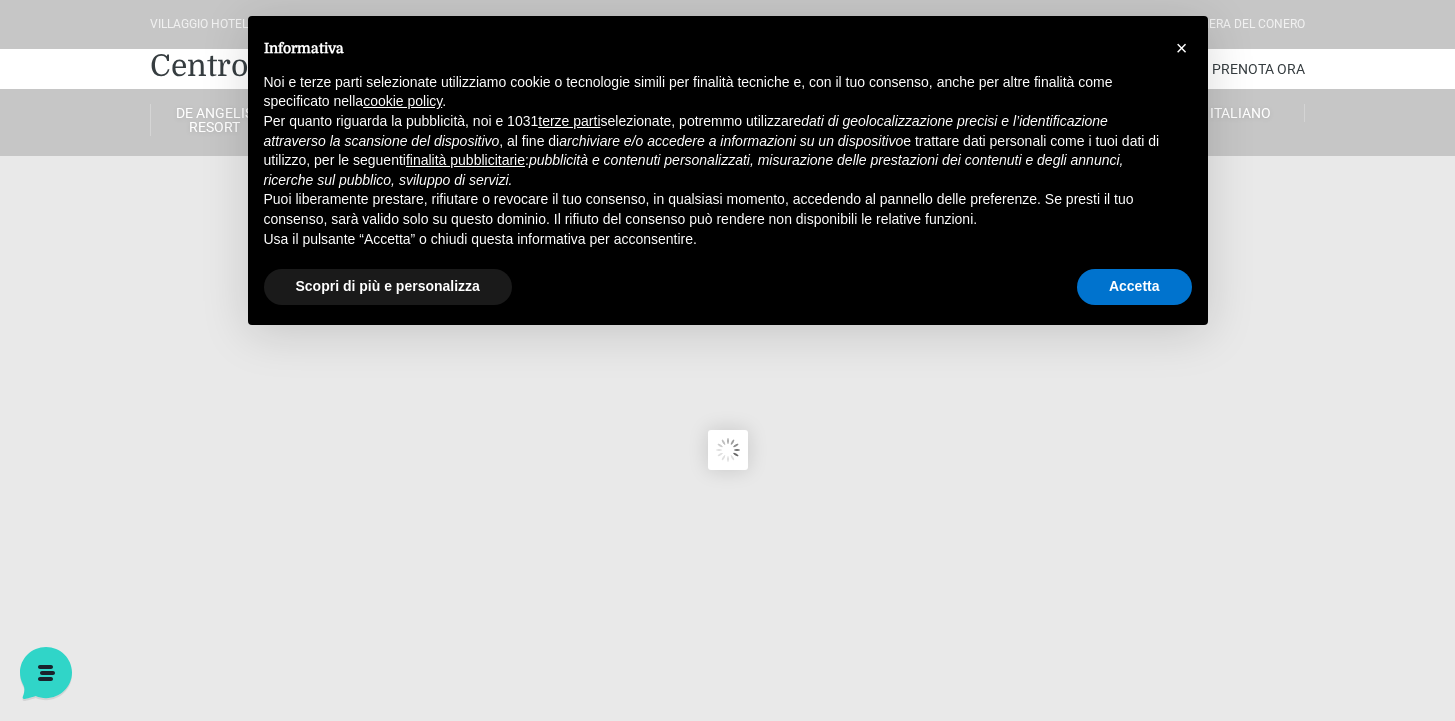 scroll, scrollTop: 0, scrollLeft: 0, axis: both 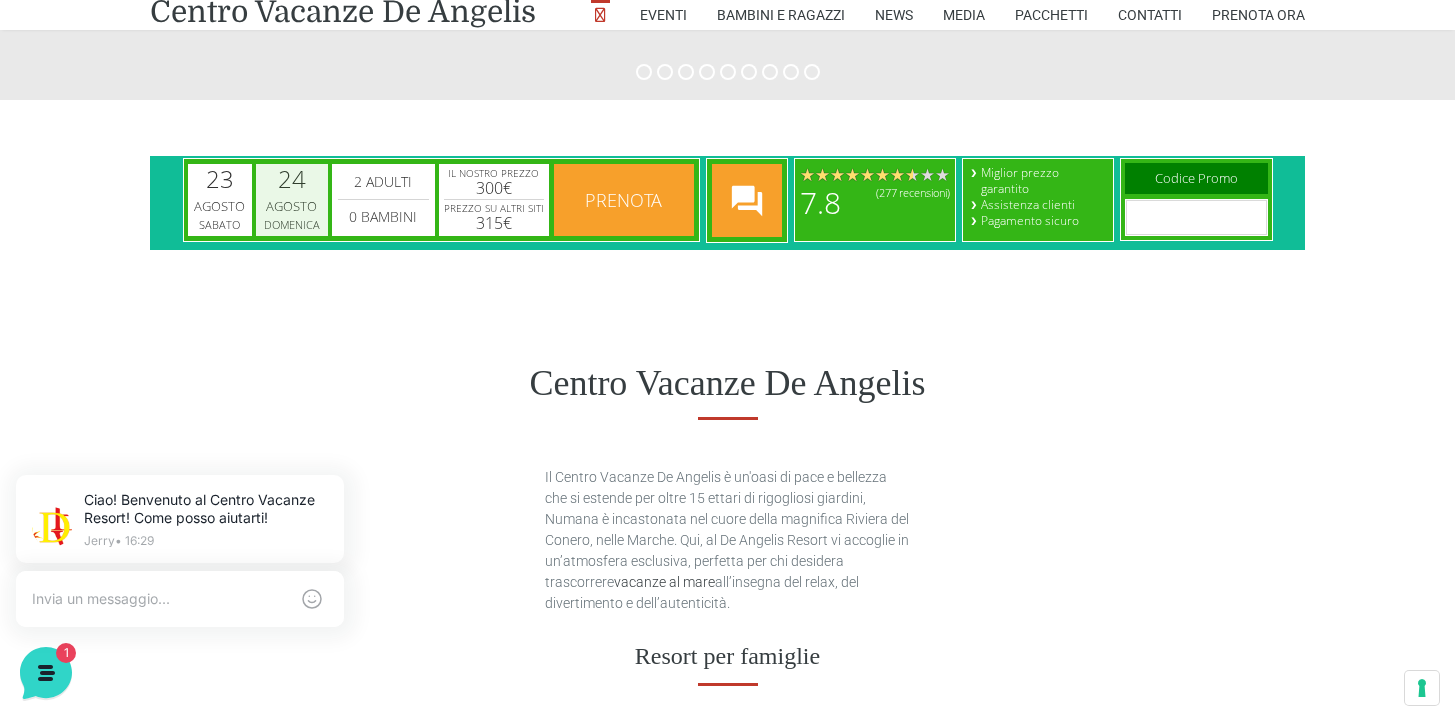 click on "Agosto" at bounding box center (292, 207) 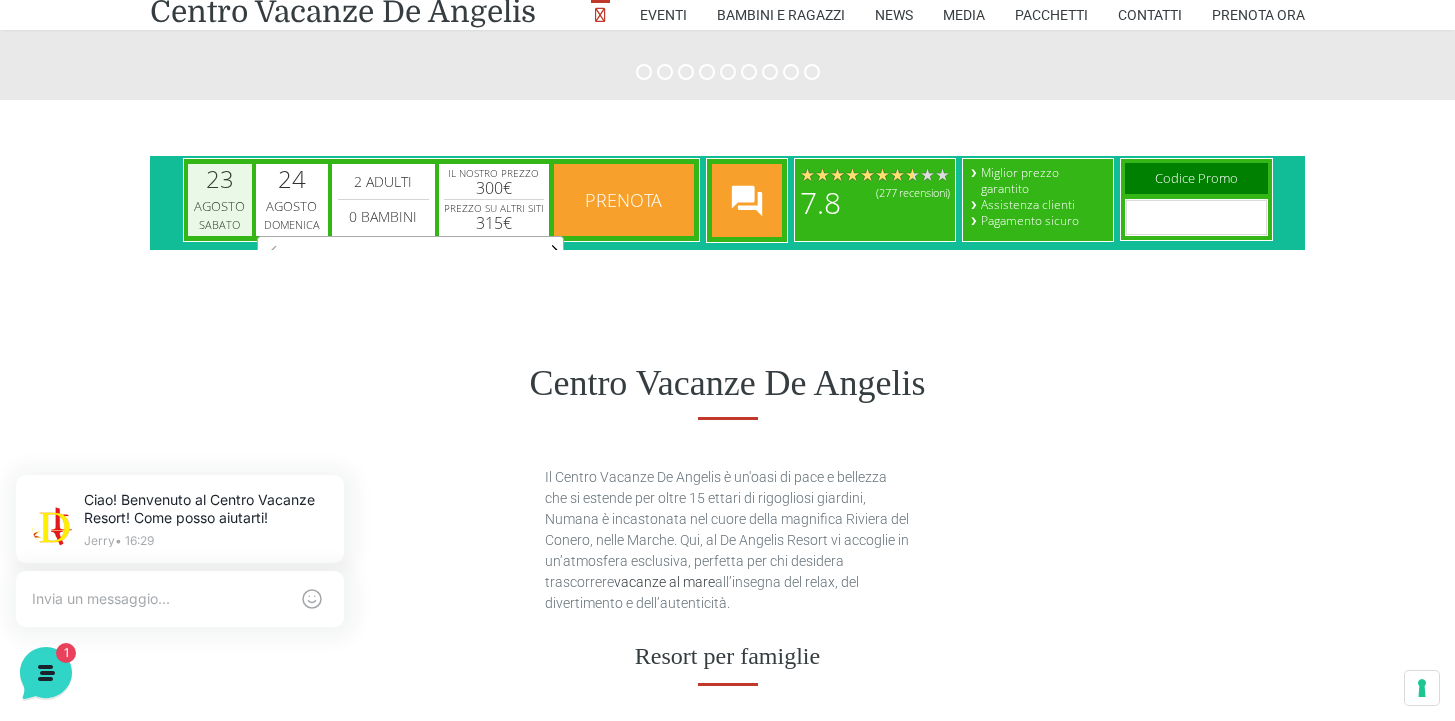 scroll, scrollTop: 0, scrollLeft: 0, axis: both 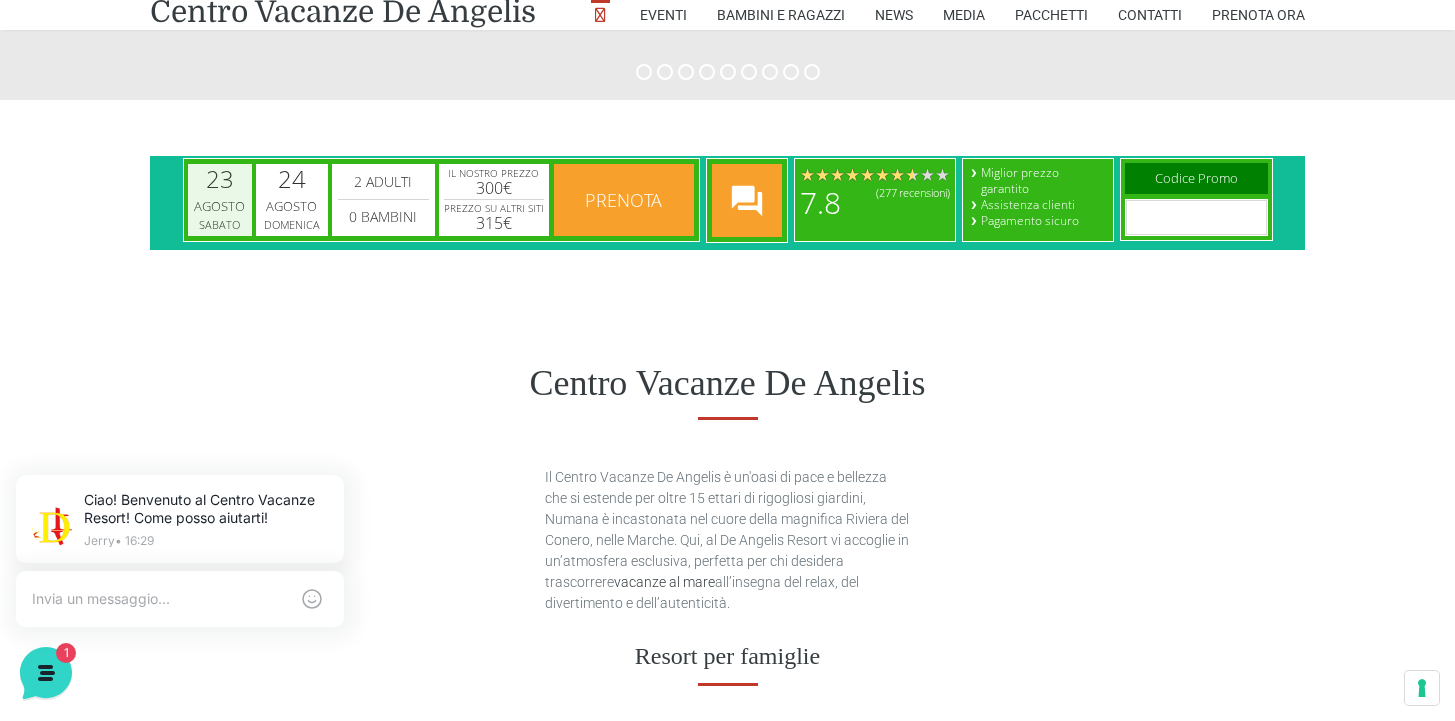 click on "Agosto" at bounding box center (220, 207) 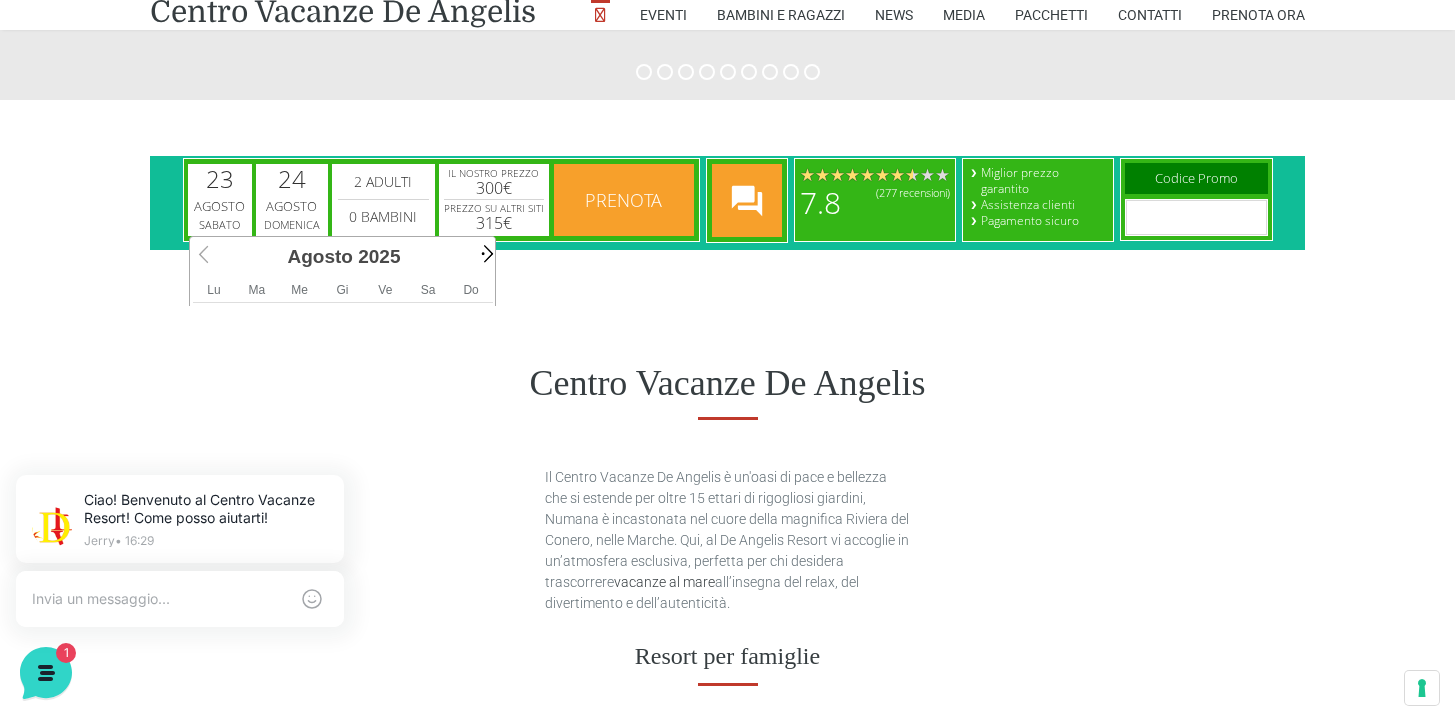 scroll, scrollTop: 0, scrollLeft: 0, axis: both 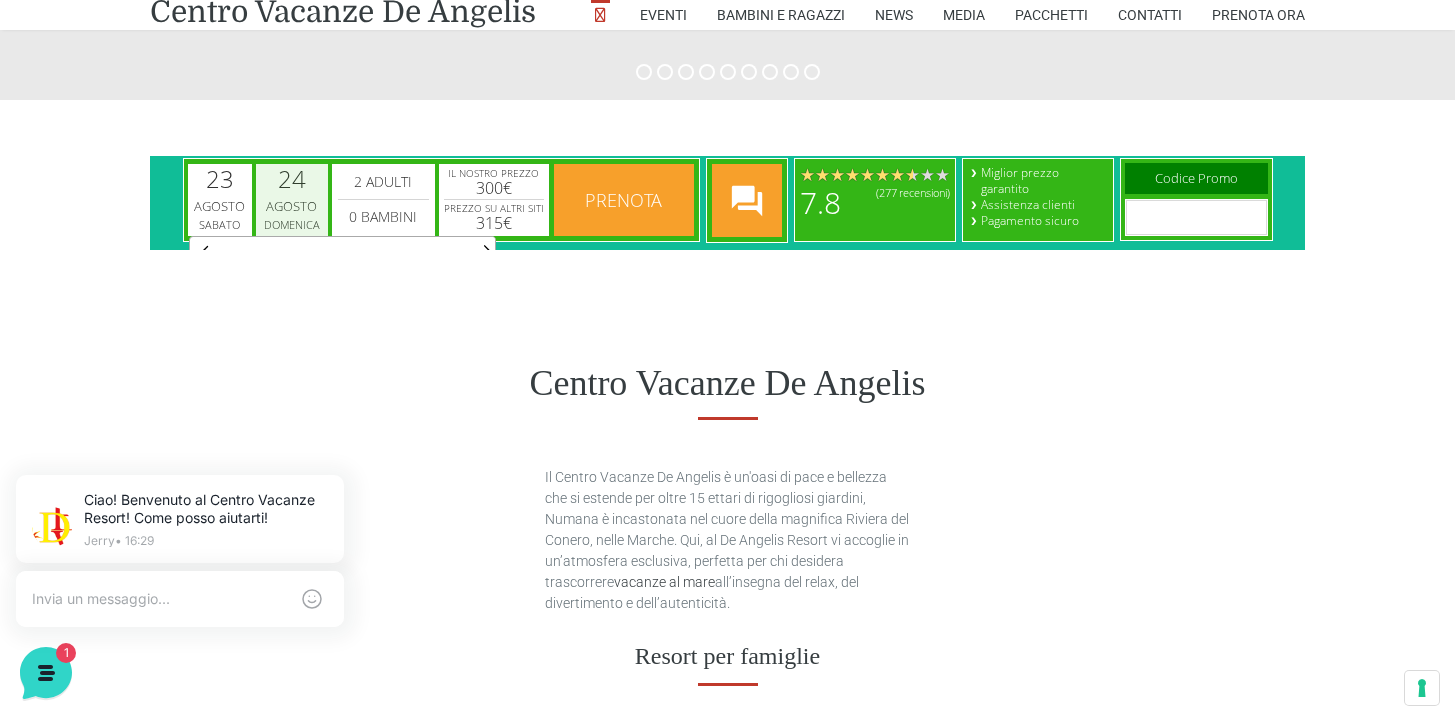 click on "Domenica" at bounding box center (292, 224) 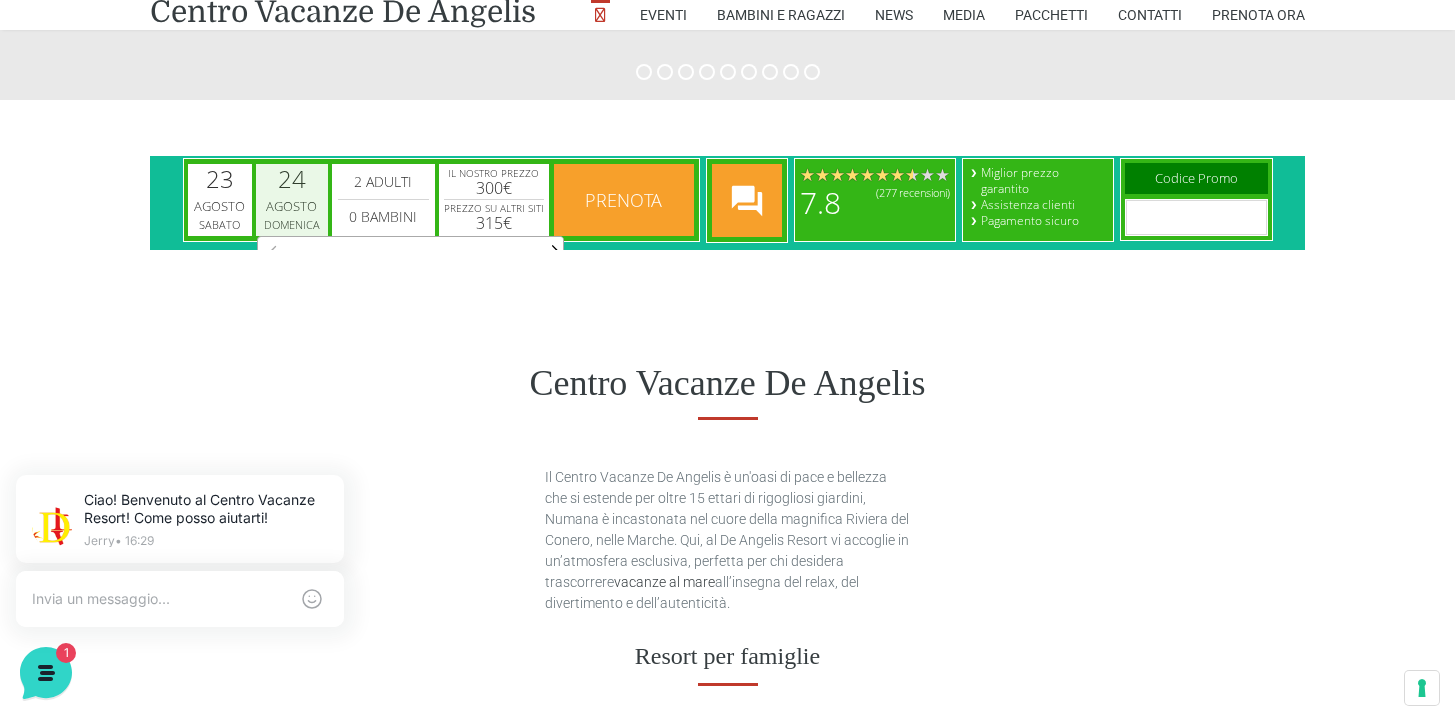 scroll, scrollTop: 0, scrollLeft: 1, axis: horizontal 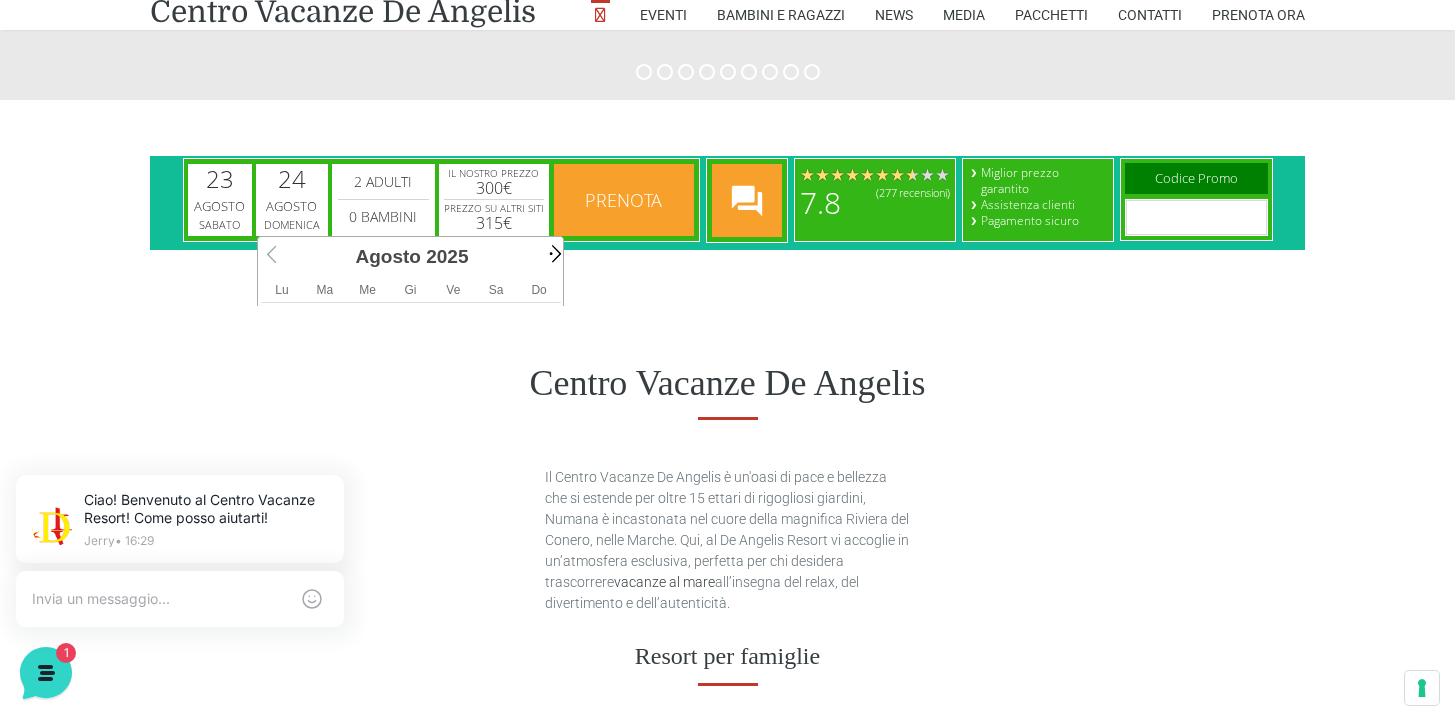 click on "Next" at bounding box center [553, 253] 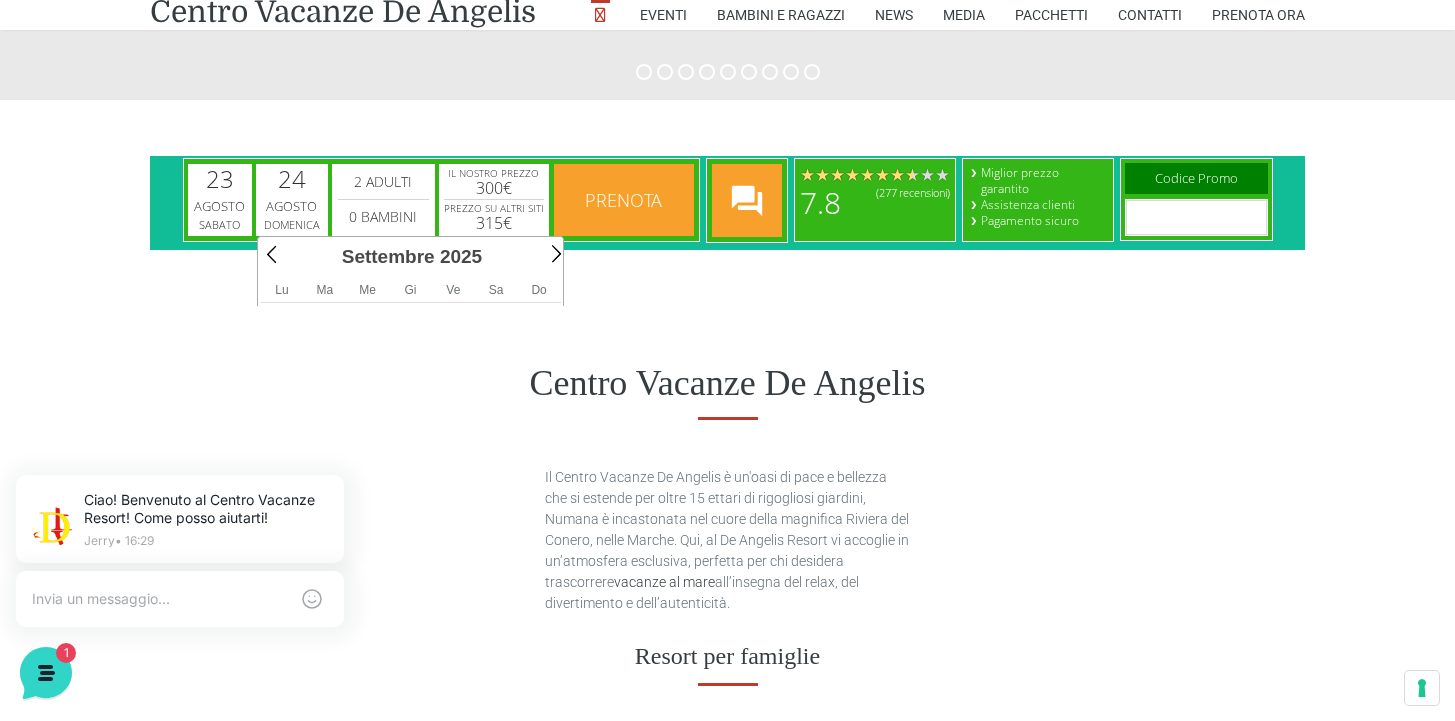 scroll, scrollTop: 0, scrollLeft: 1, axis: horizontal 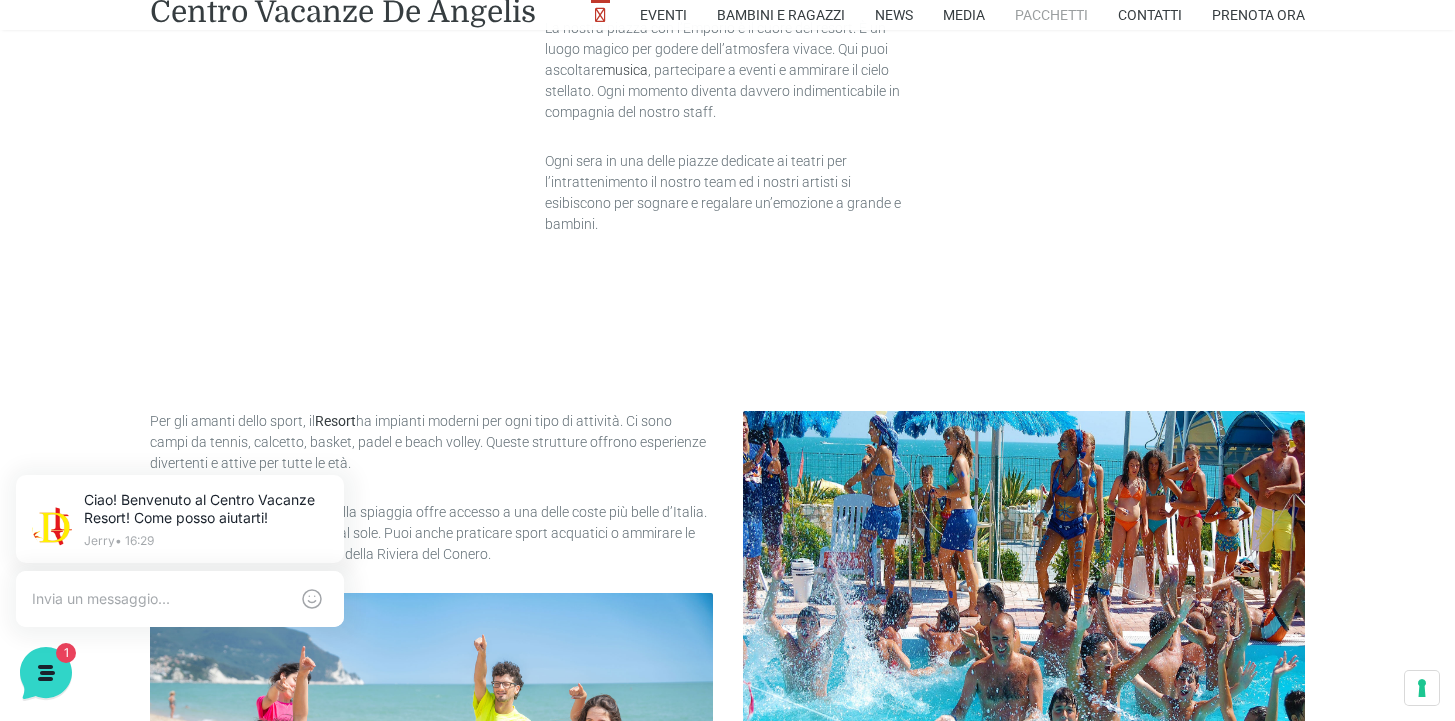 click on "Pacchetti" at bounding box center [1051, 15] 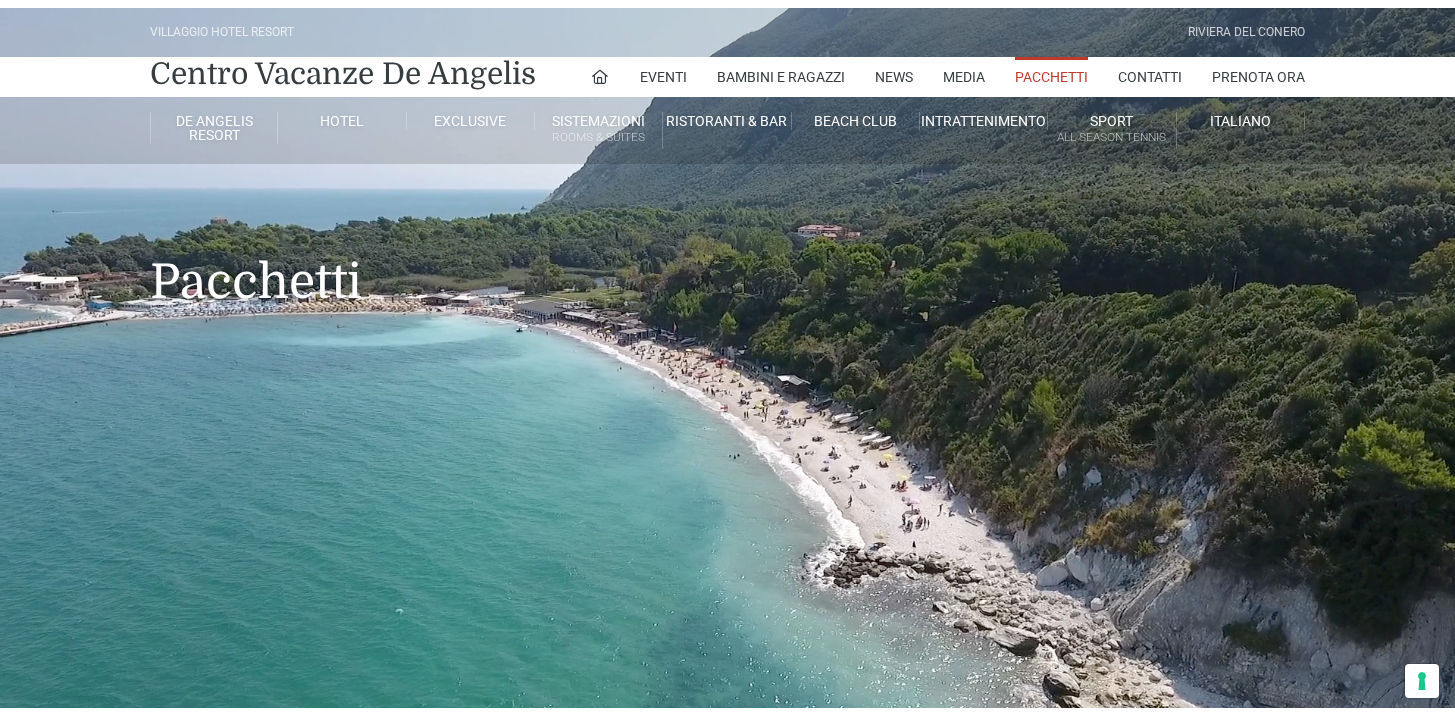 scroll, scrollTop: 0, scrollLeft: 0, axis: both 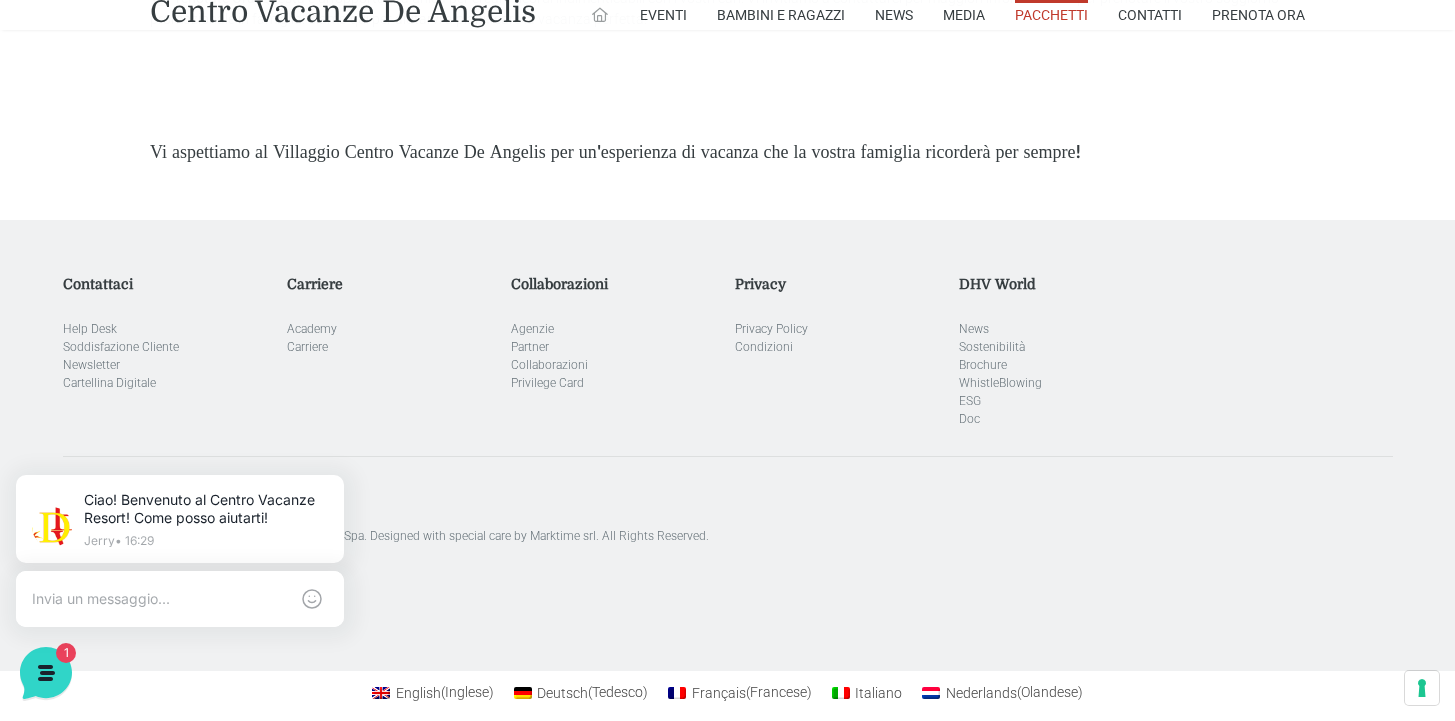 click at bounding box center [600, 15] 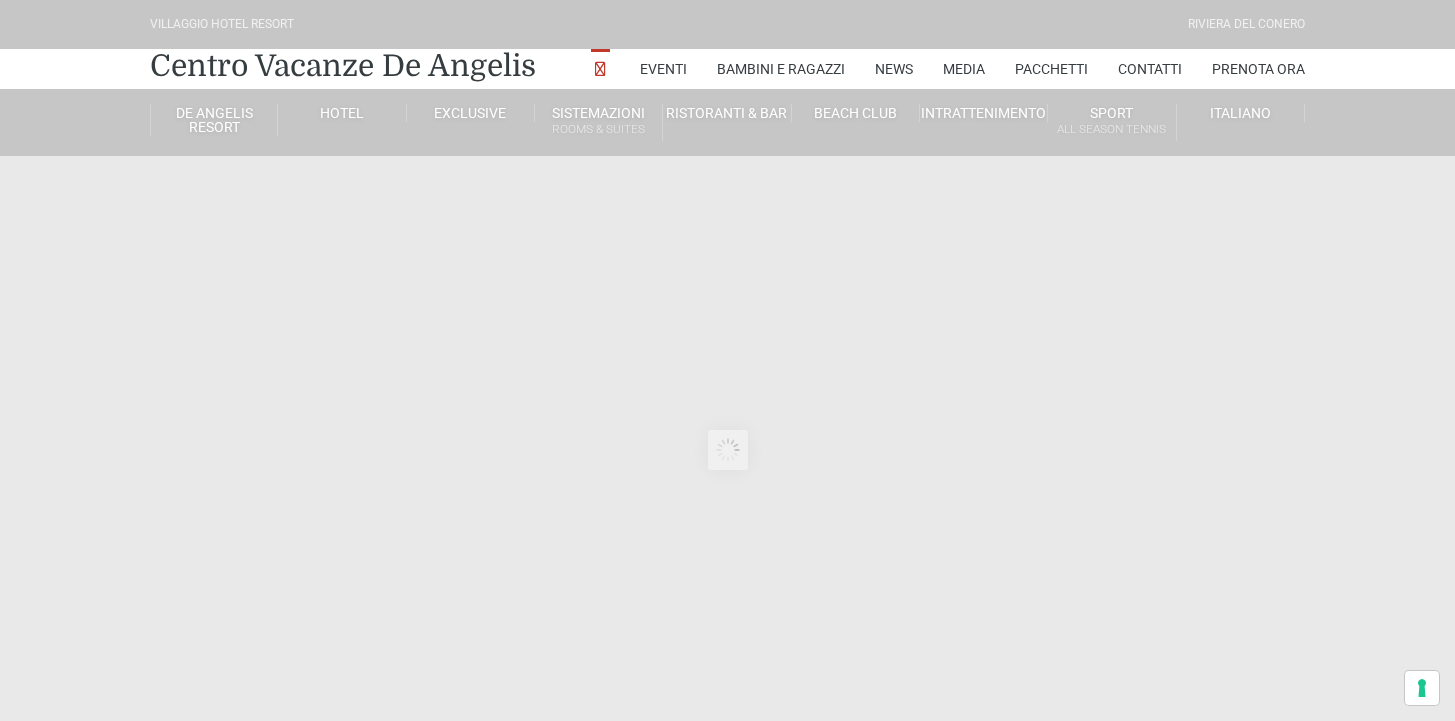 scroll, scrollTop: 0, scrollLeft: 0, axis: both 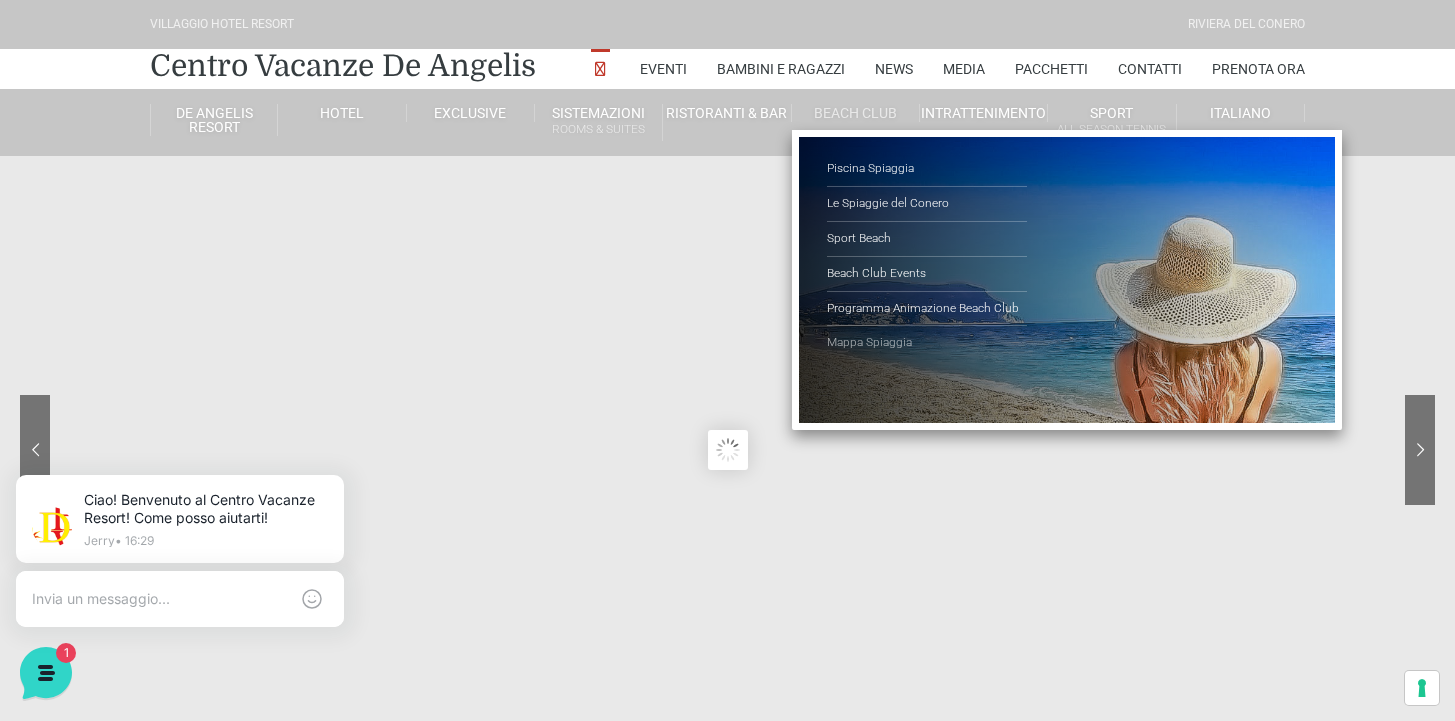 click on "Mappa Spiaggia" at bounding box center (927, 343) 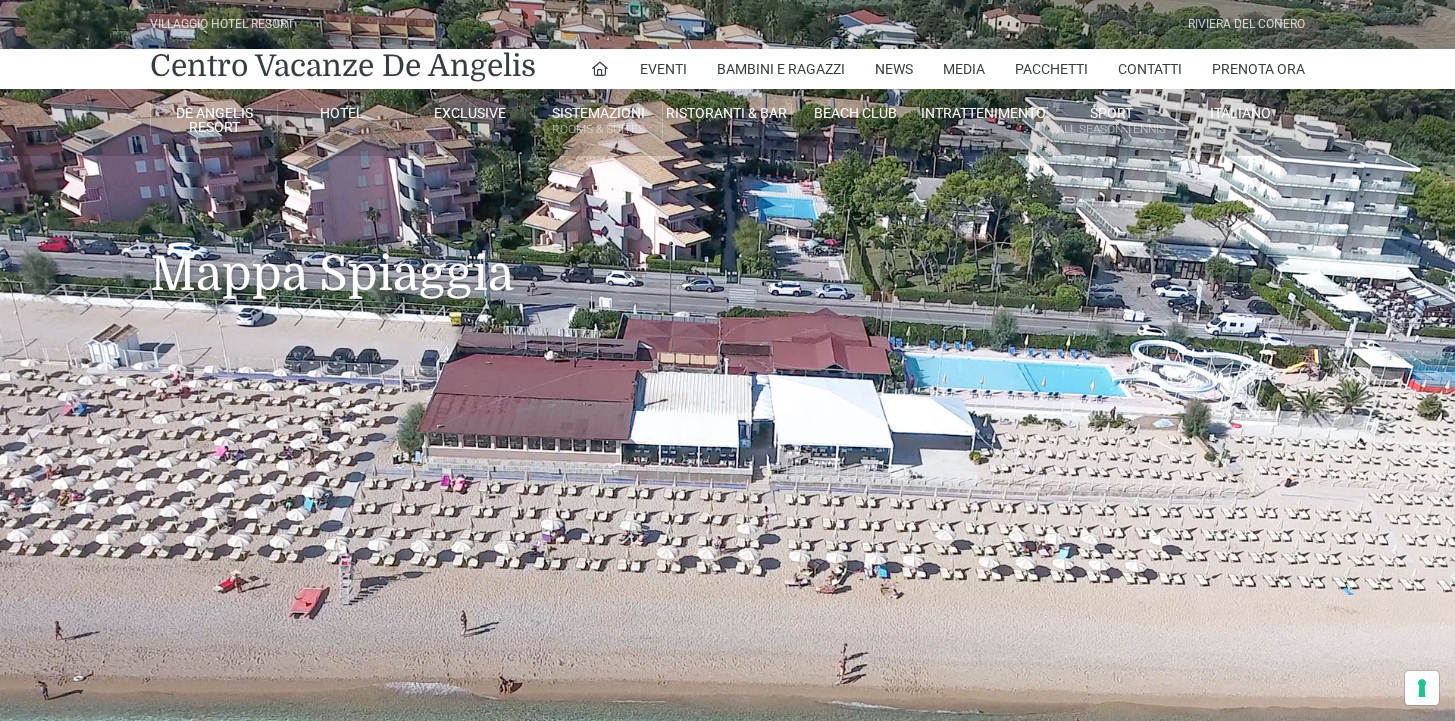 scroll, scrollTop: 0, scrollLeft: 0, axis: both 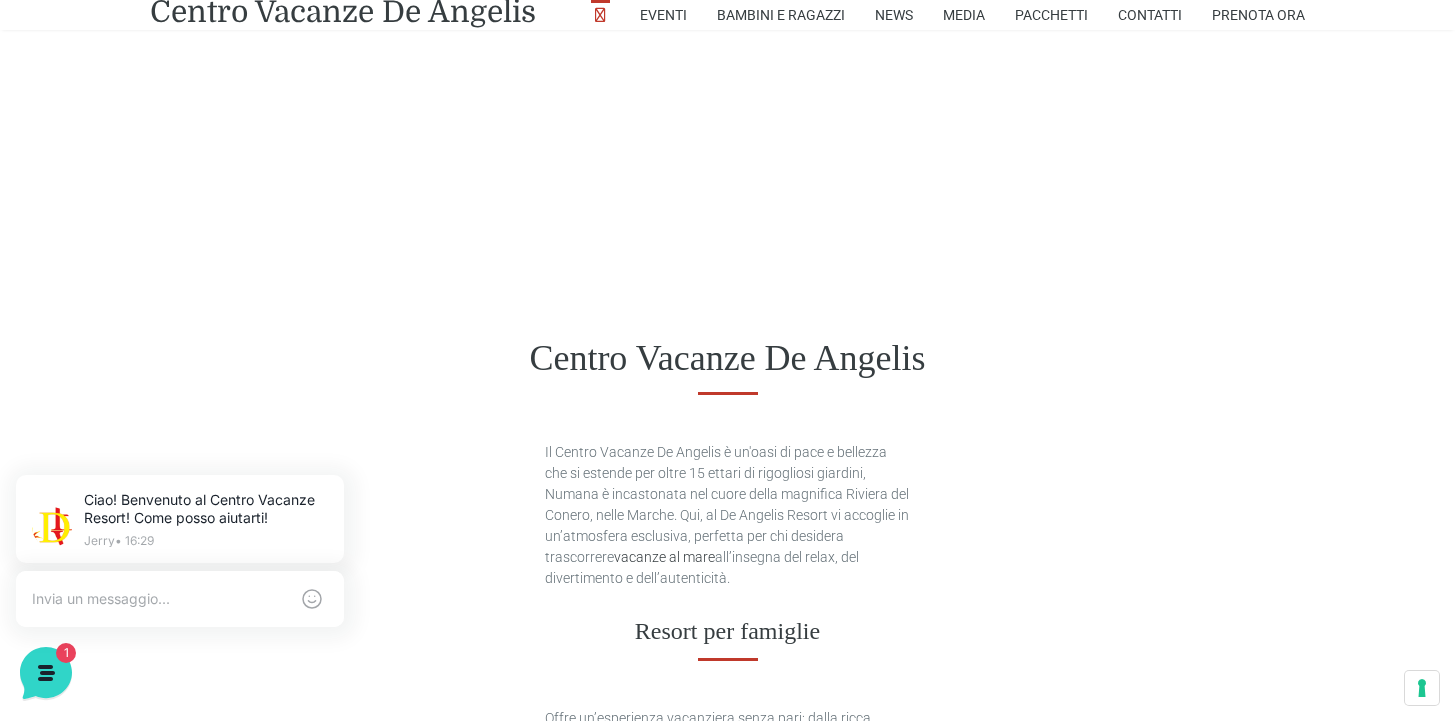 click on "Centro Vacanze De Angelis" at bounding box center [727, 358] 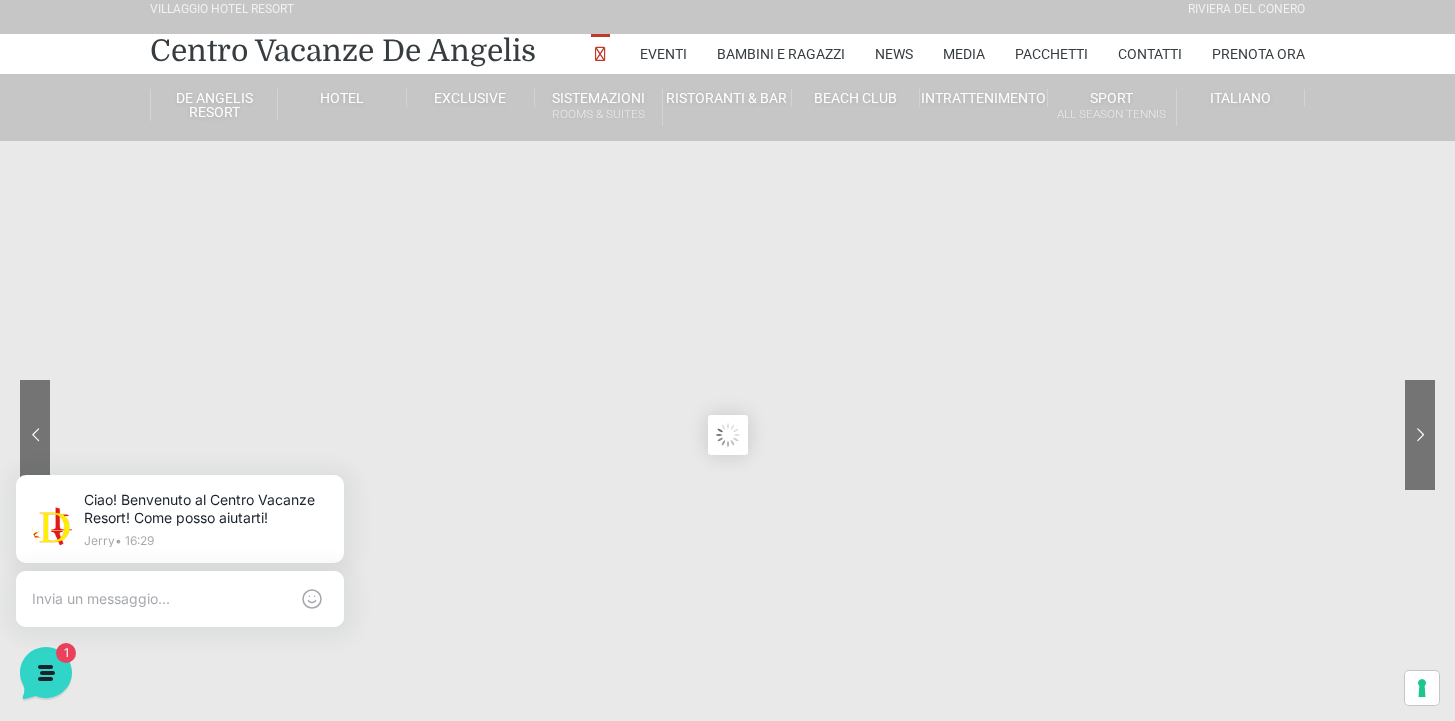 scroll, scrollTop: 0, scrollLeft: 0, axis: both 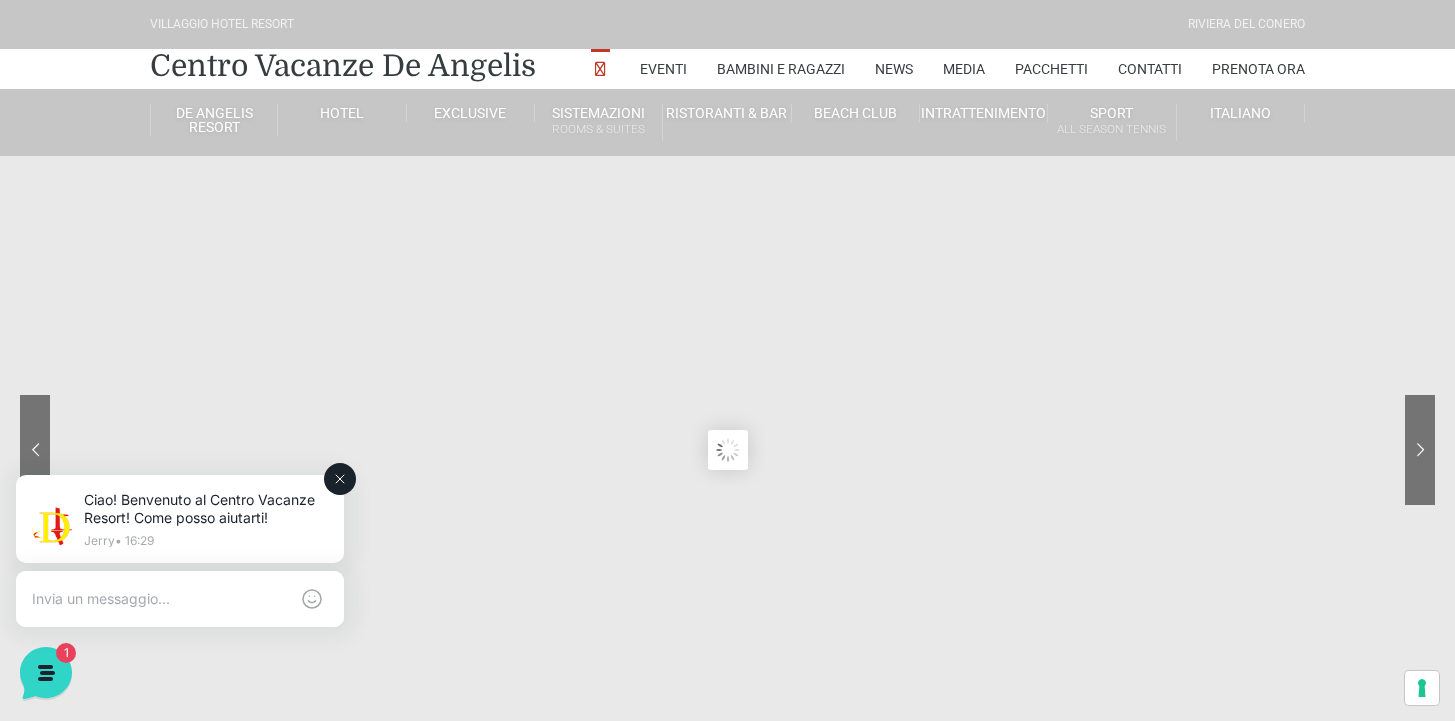 click 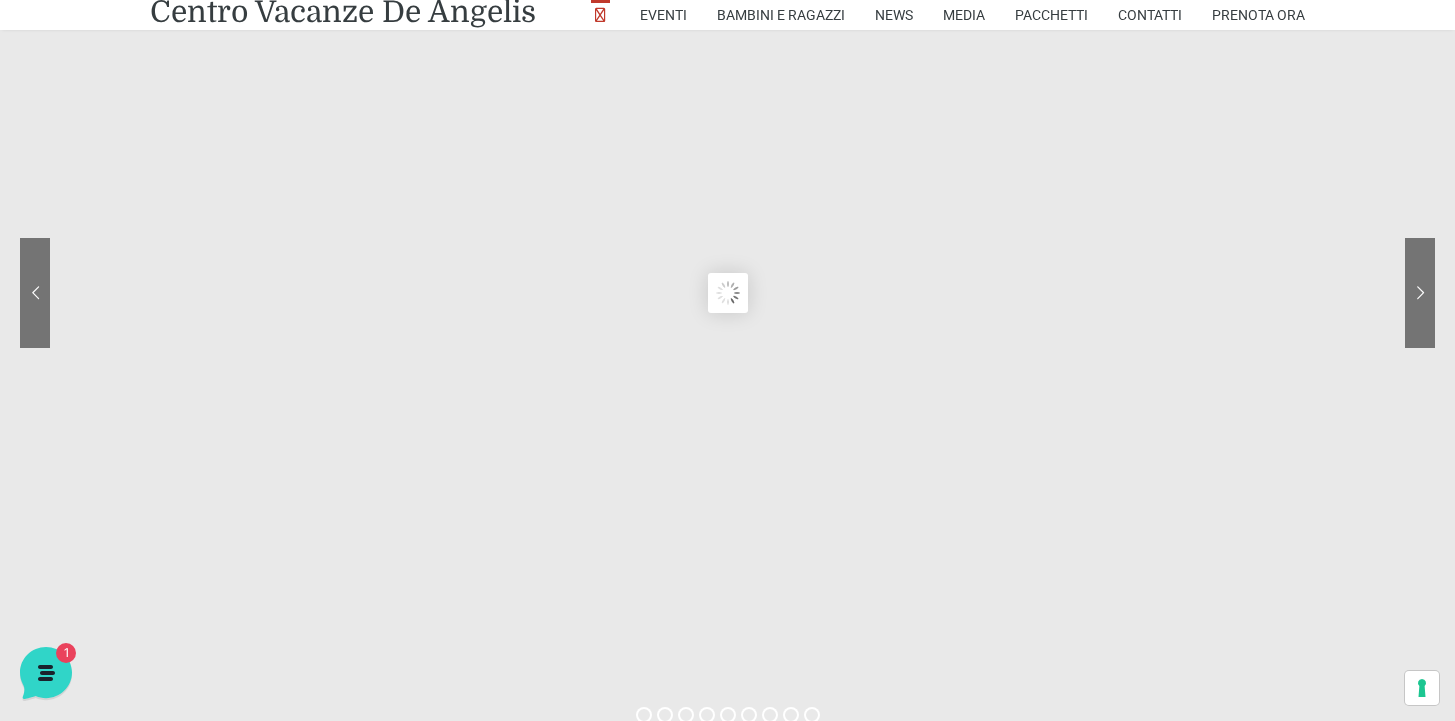scroll, scrollTop: 0, scrollLeft: 0, axis: both 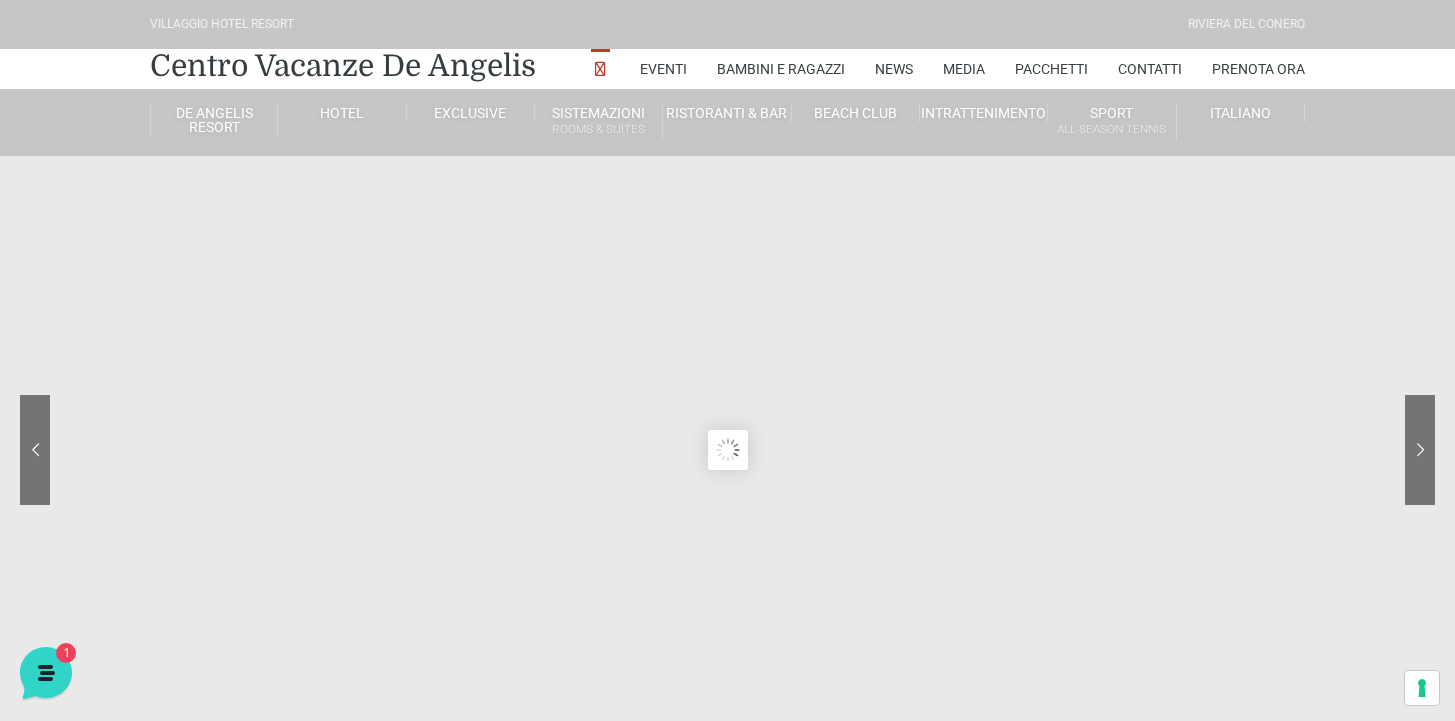 click at bounding box center [601, 71] 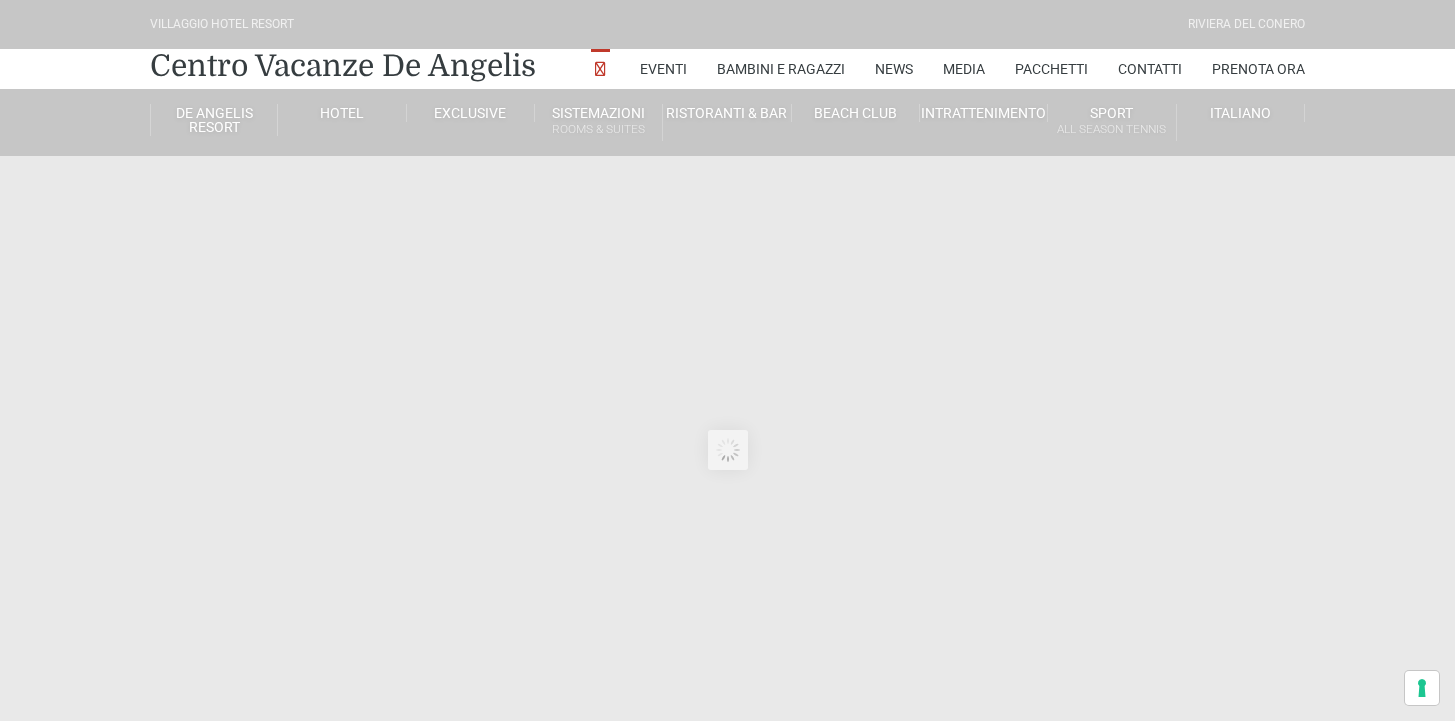 scroll, scrollTop: 0, scrollLeft: 0, axis: both 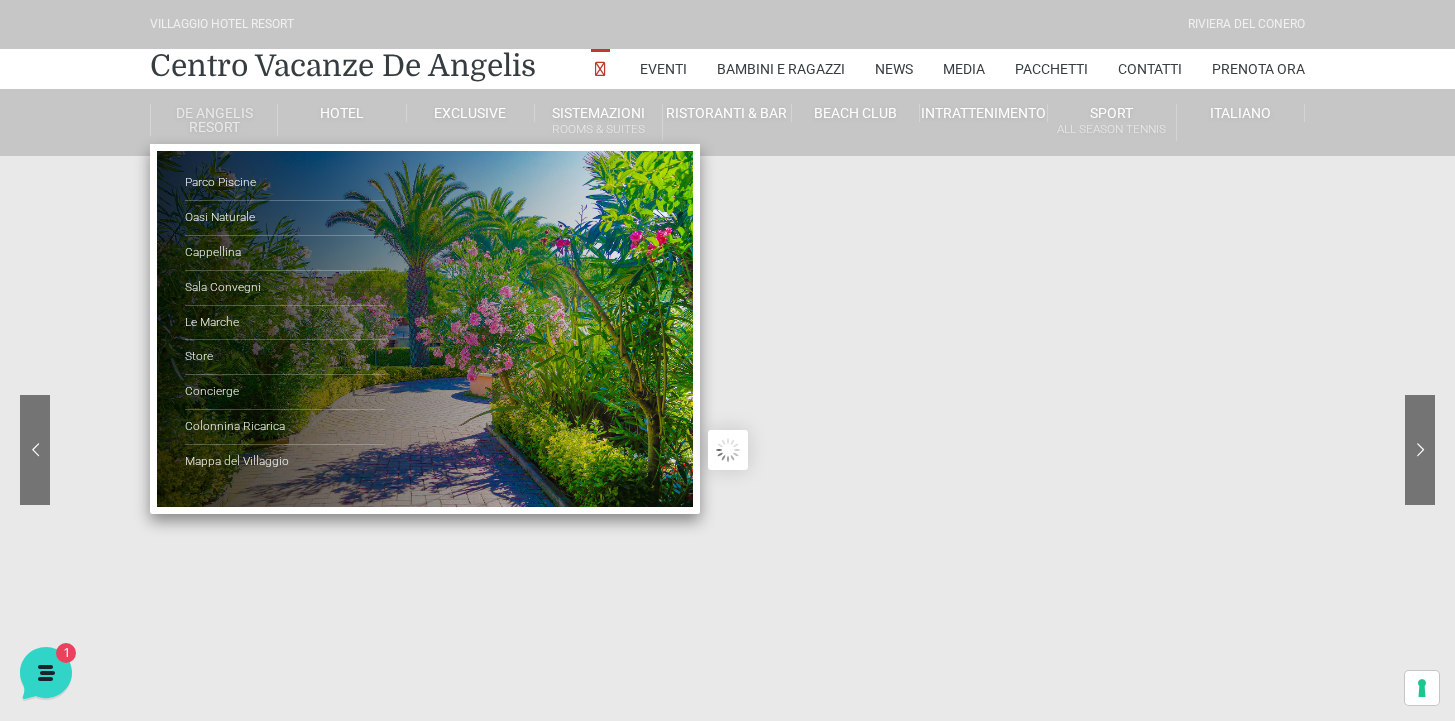click on "De Angelis Resort" at bounding box center (214, 120) 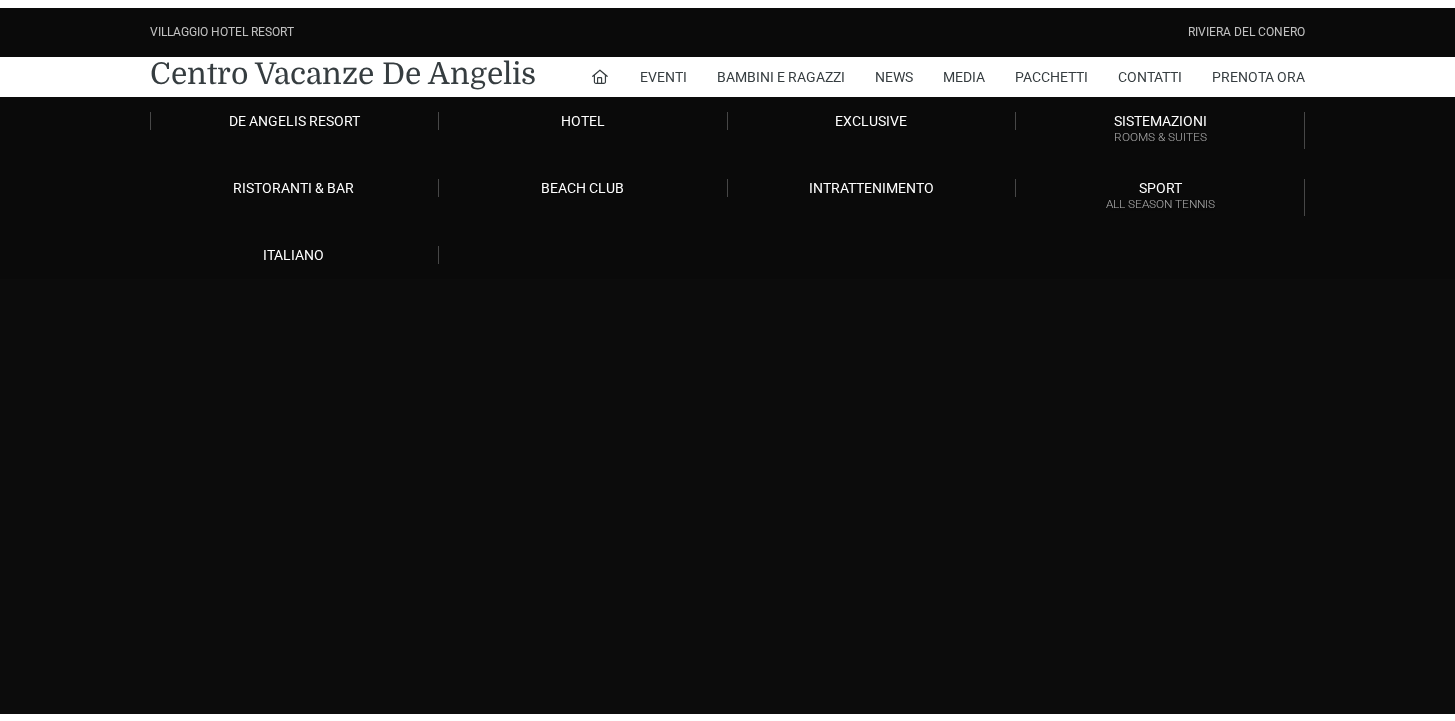 scroll, scrollTop: 0, scrollLeft: 0, axis: both 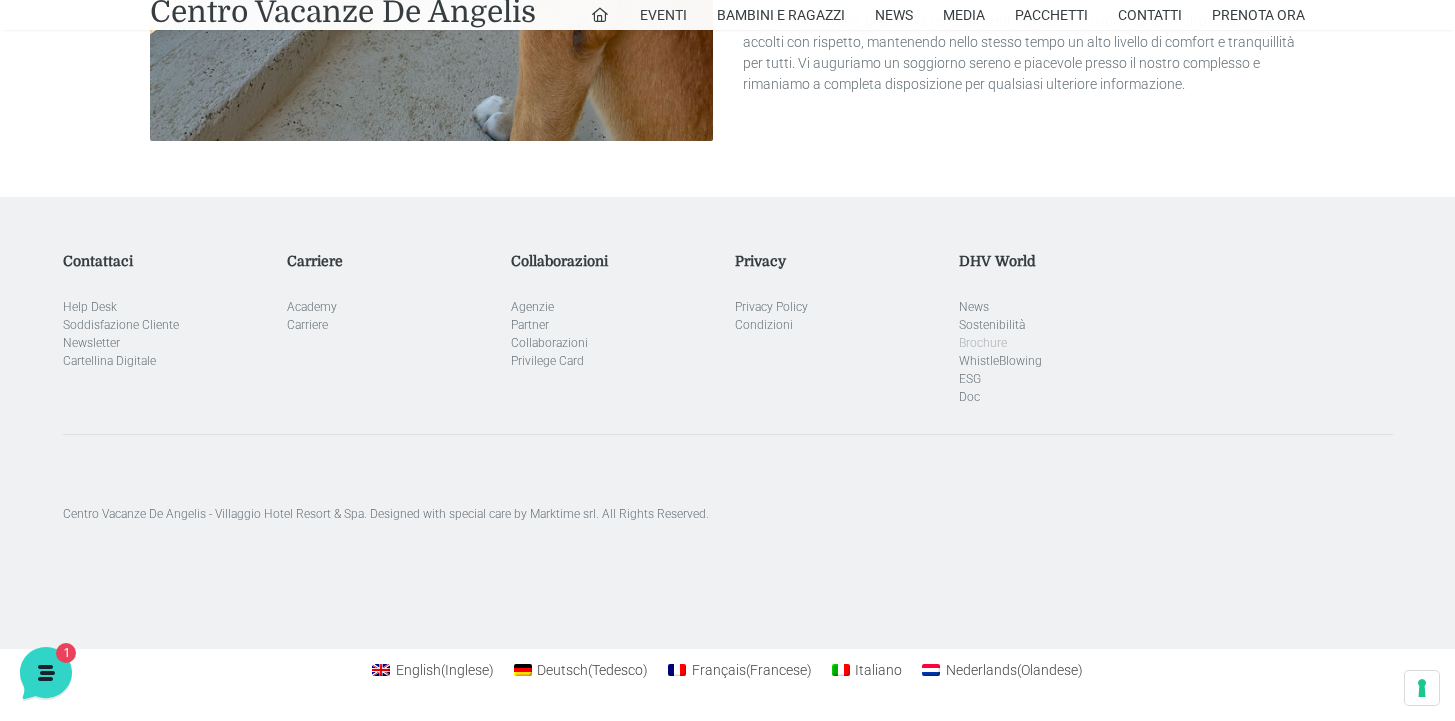 click on "Brochure" at bounding box center (983, 343) 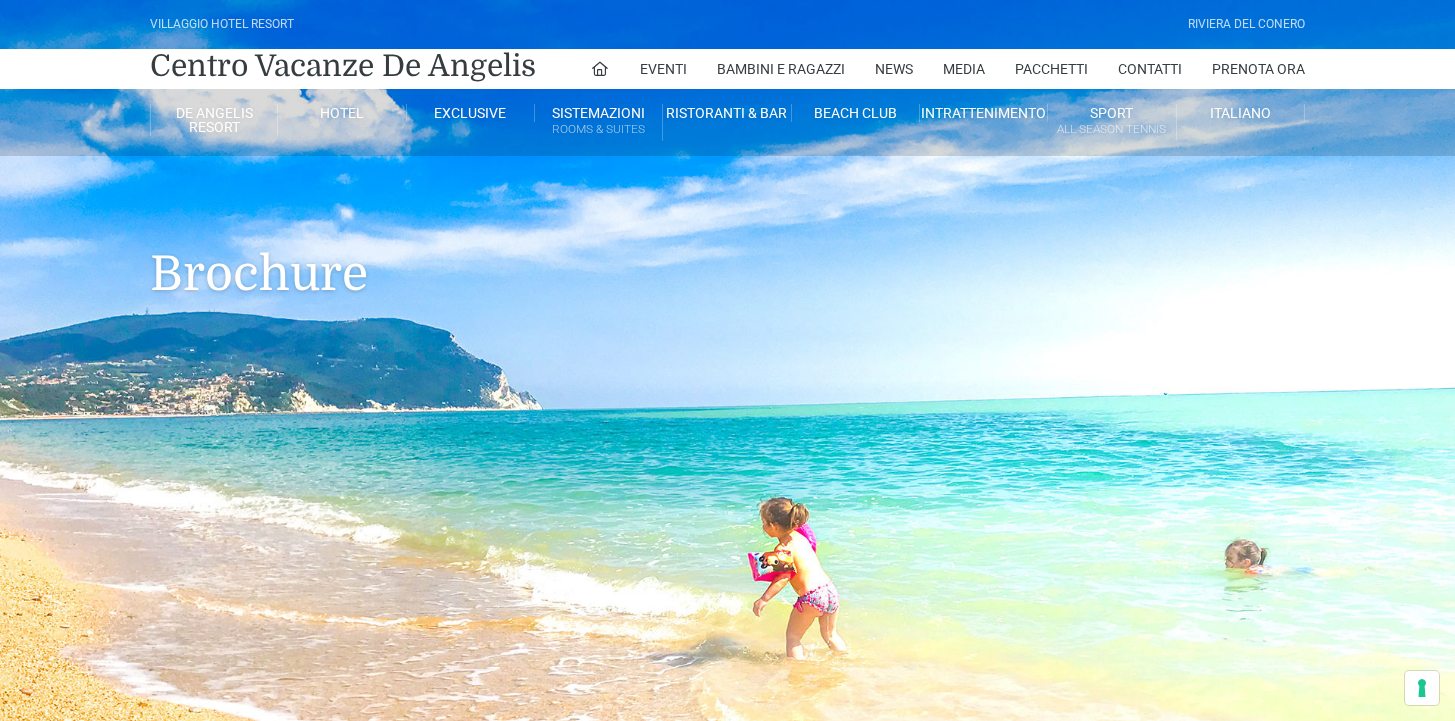 scroll, scrollTop: 0, scrollLeft: 0, axis: both 